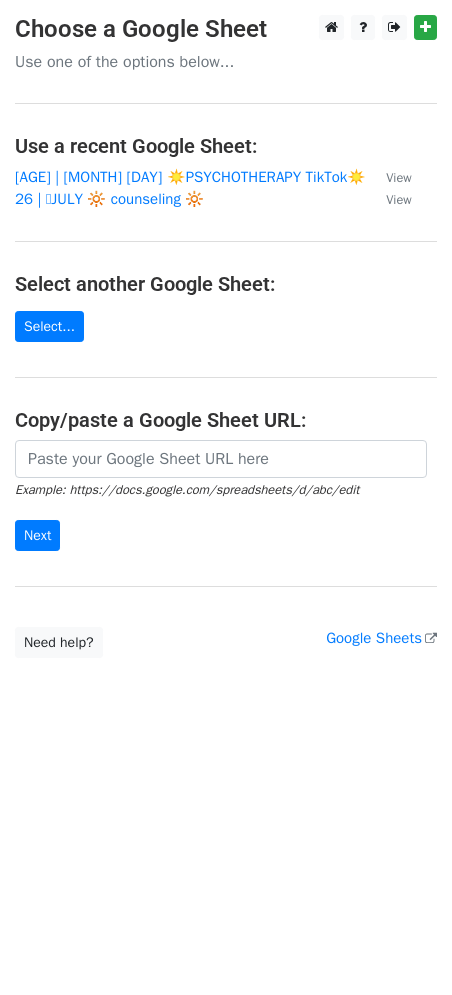 scroll, scrollTop: 0, scrollLeft: 0, axis: both 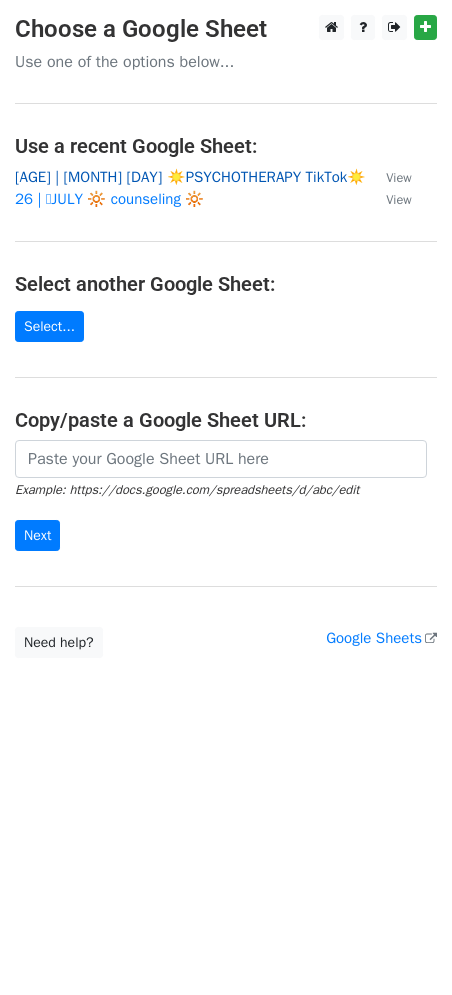 click on "[AGE] | [MONTH] [DAY] ☀️PSYCHOTHERAPY TikTok☀️" at bounding box center [190, 177] 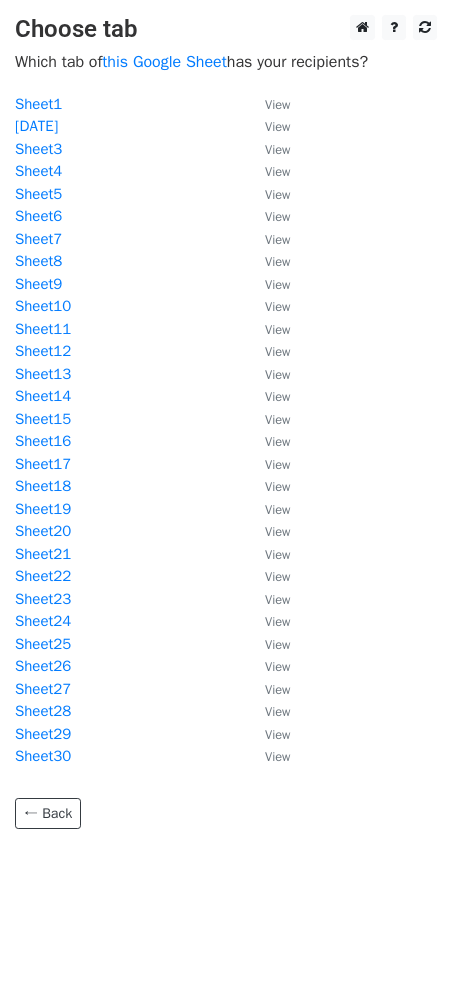 scroll, scrollTop: 0, scrollLeft: 0, axis: both 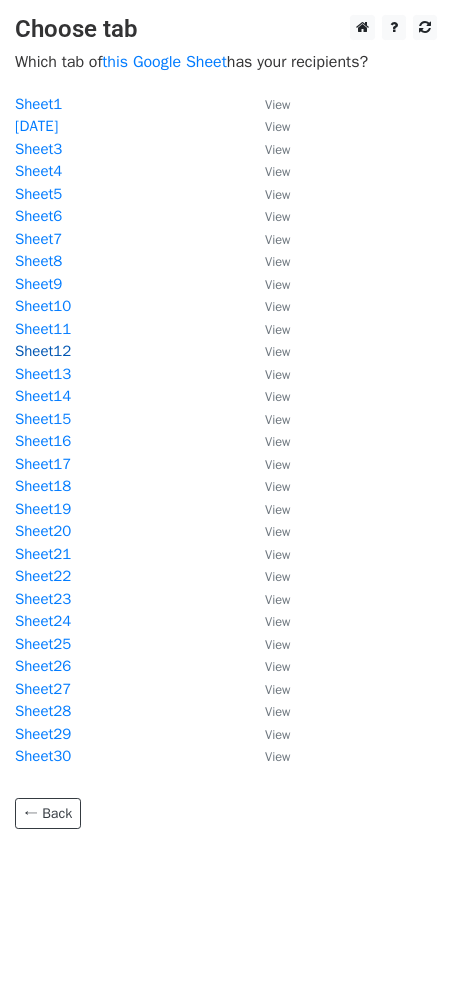 click on "Sheet12" at bounding box center (43, 351) 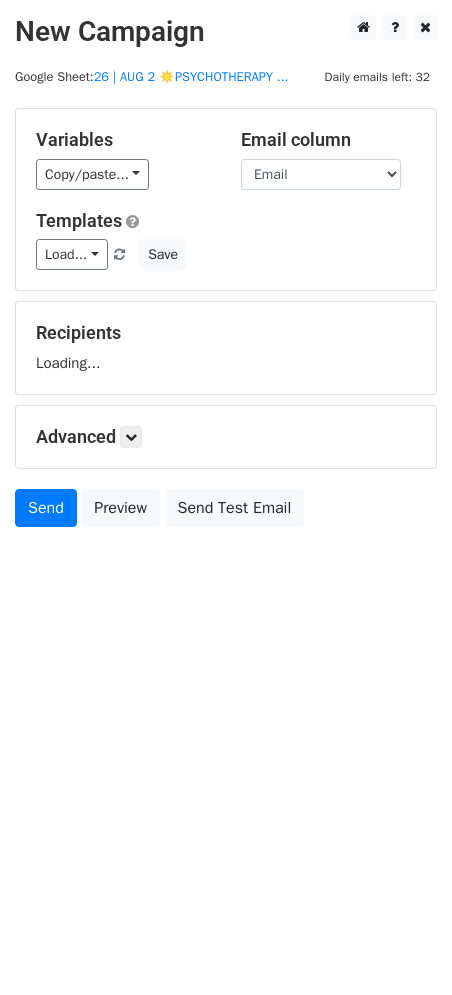 scroll, scrollTop: 0, scrollLeft: 0, axis: both 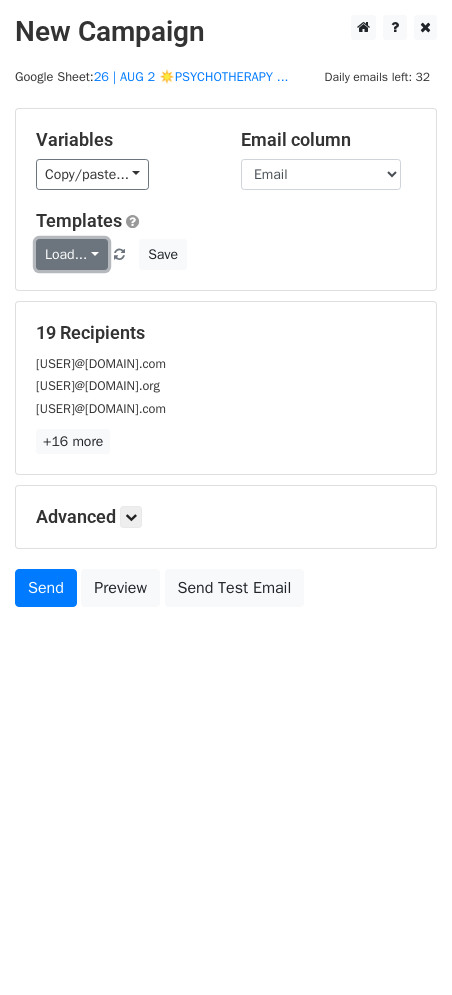 click on "Load..." at bounding box center (72, 254) 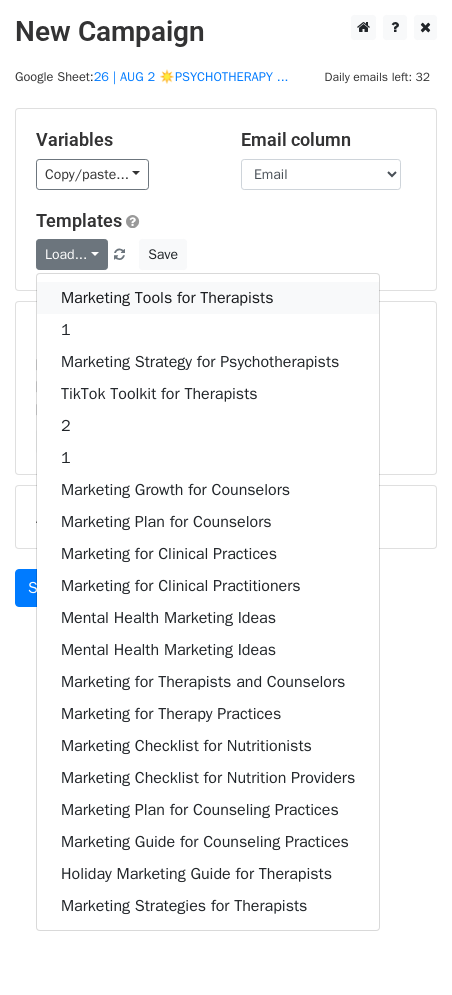 click on "Marketing Tools for Therapists" at bounding box center [208, 298] 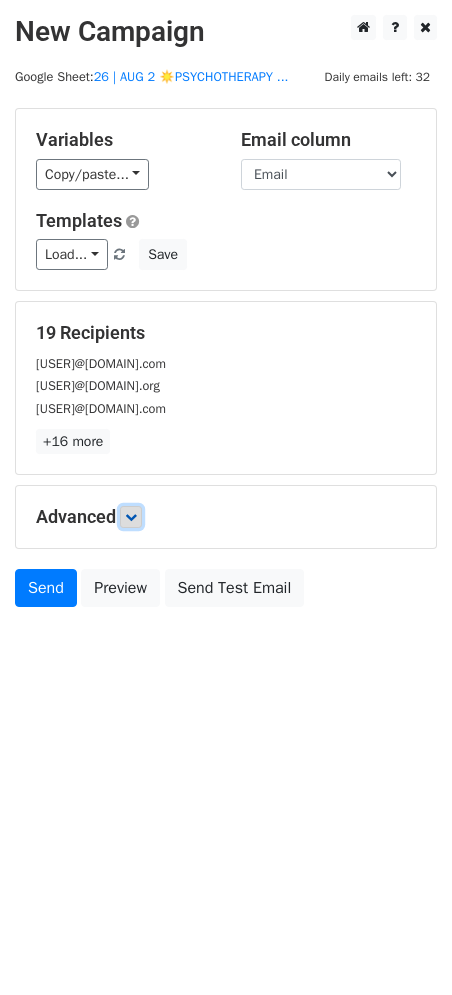 click at bounding box center [131, 517] 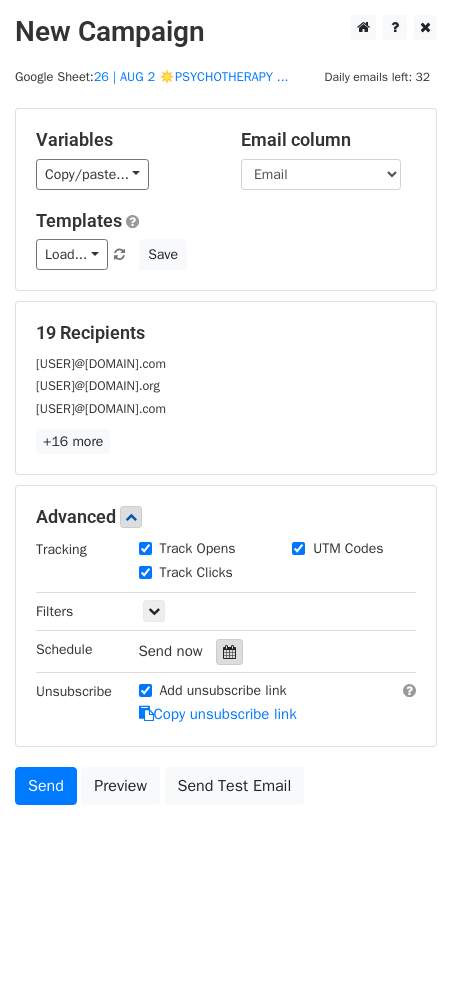click at bounding box center (229, 652) 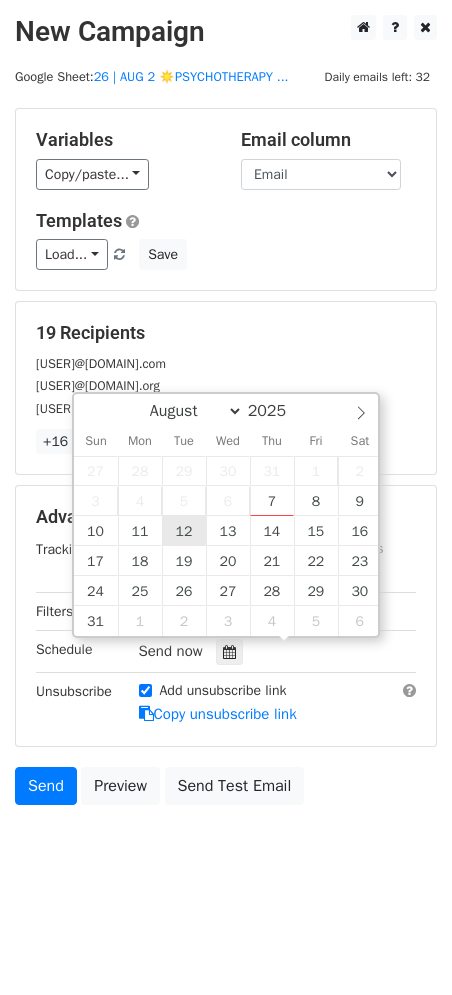 type on "2025-08-12 12:00" 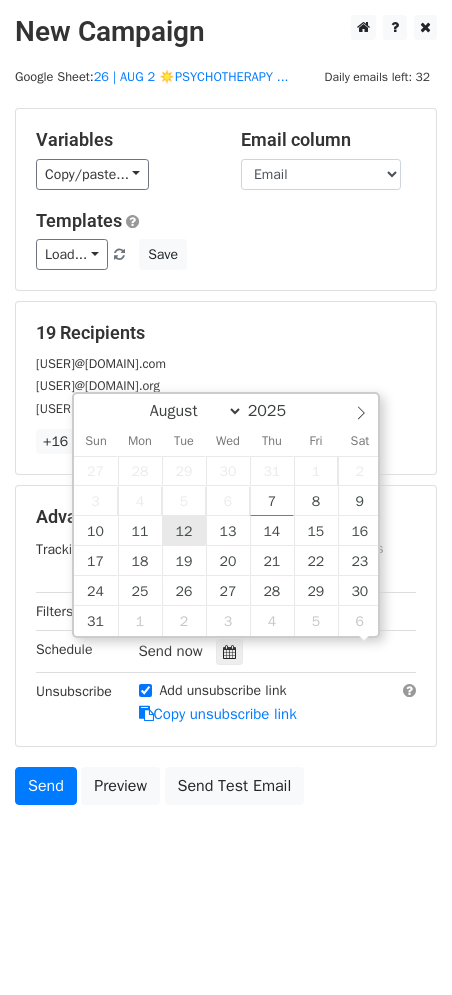scroll, scrollTop: 0, scrollLeft: 0, axis: both 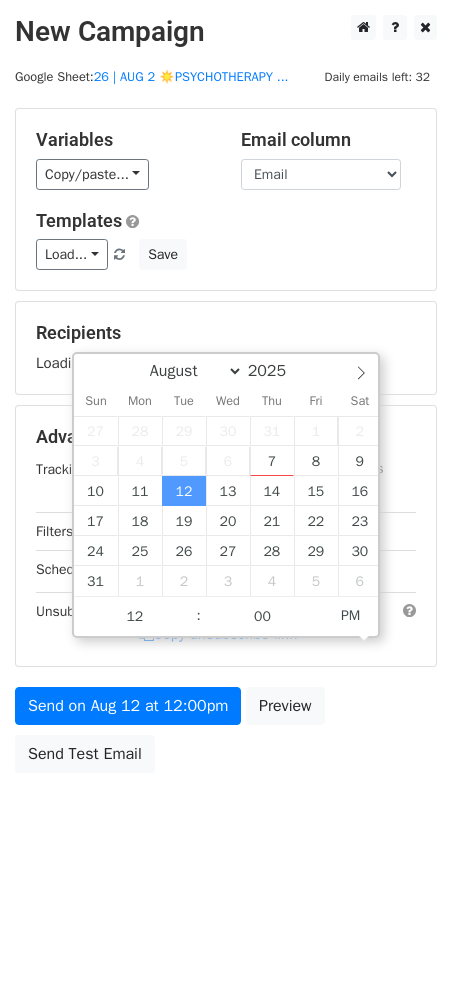 click on "Send on Aug 12 at 12:00pm
Preview
Send Test Email" at bounding box center [226, 735] 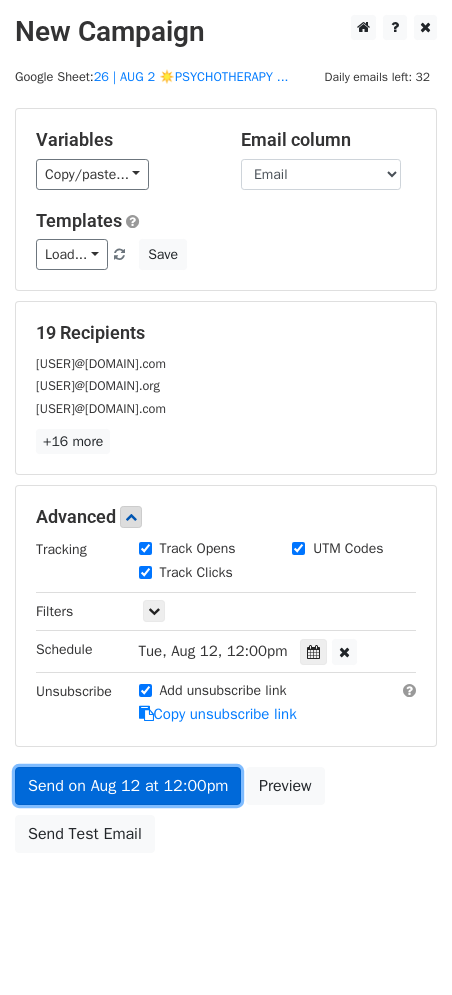 click on "Send on Aug 12 at 12:00pm" at bounding box center [128, 786] 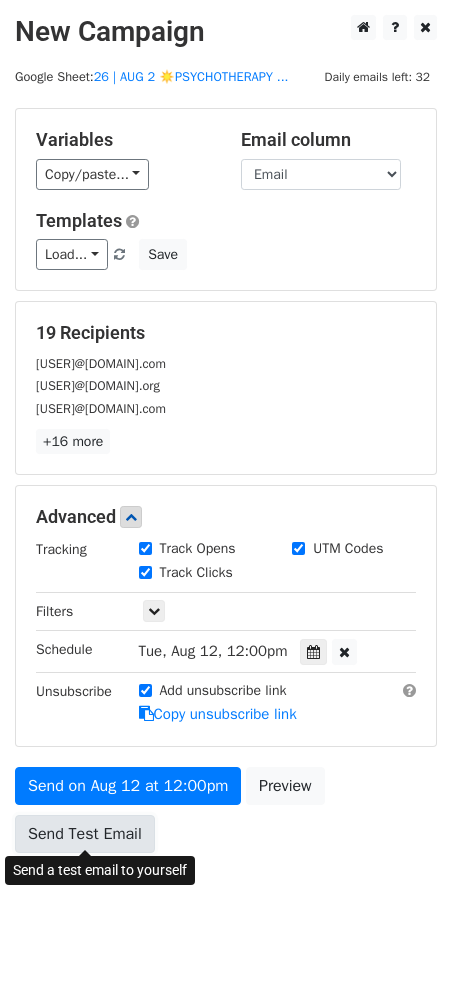click on "Send Test Email" at bounding box center (85, 834) 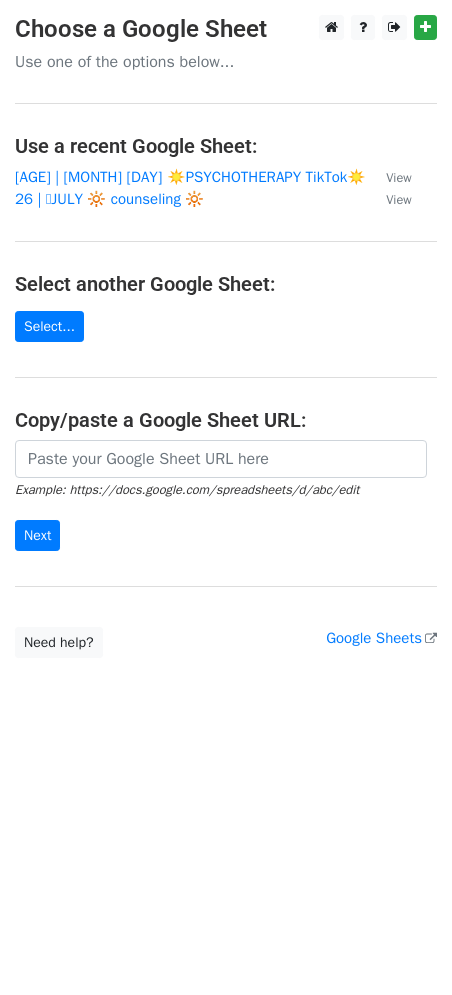 scroll, scrollTop: 0, scrollLeft: 0, axis: both 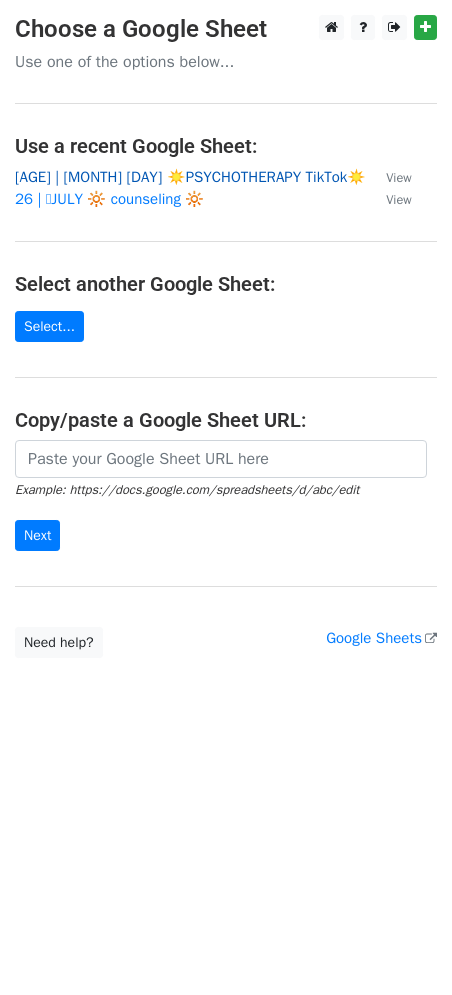 click on "[AGE] | [MONTH] [DAY] ☀️PSYCHOTHERAPY TikTok☀️" at bounding box center (190, 177) 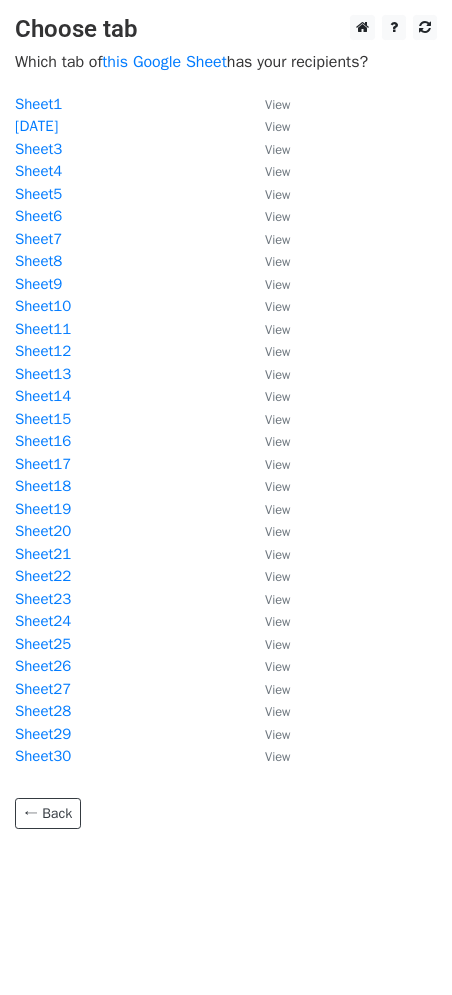 scroll, scrollTop: 0, scrollLeft: 0, axis: both 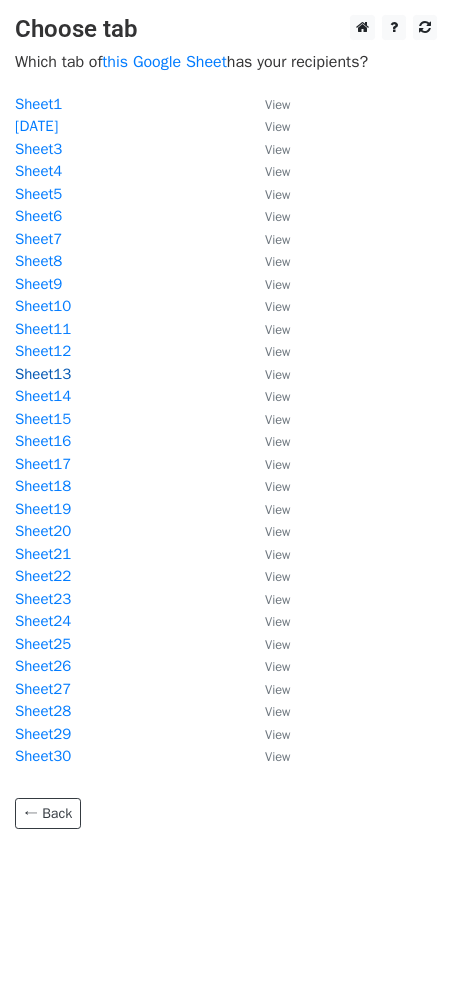 click on "Sheet13" at bounding box center [43, 374] 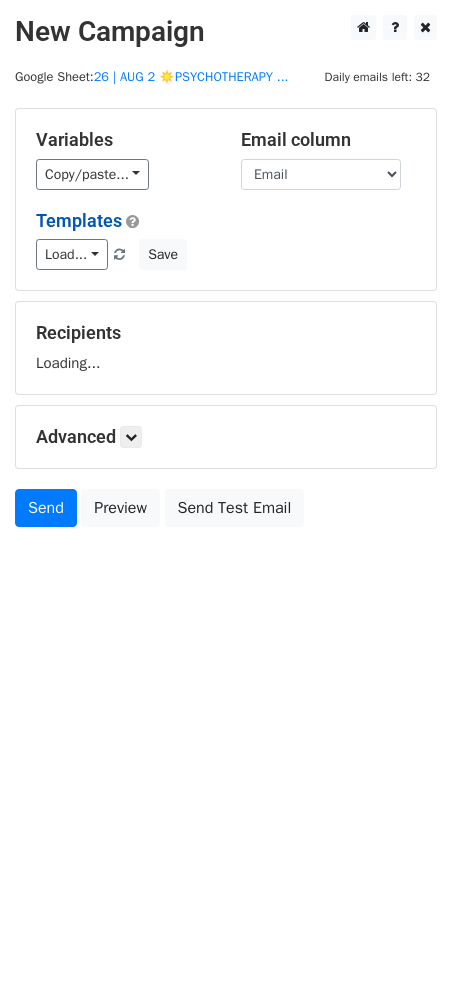 scroll, scrollTop: 0, scrollLeft: 0, axis: both 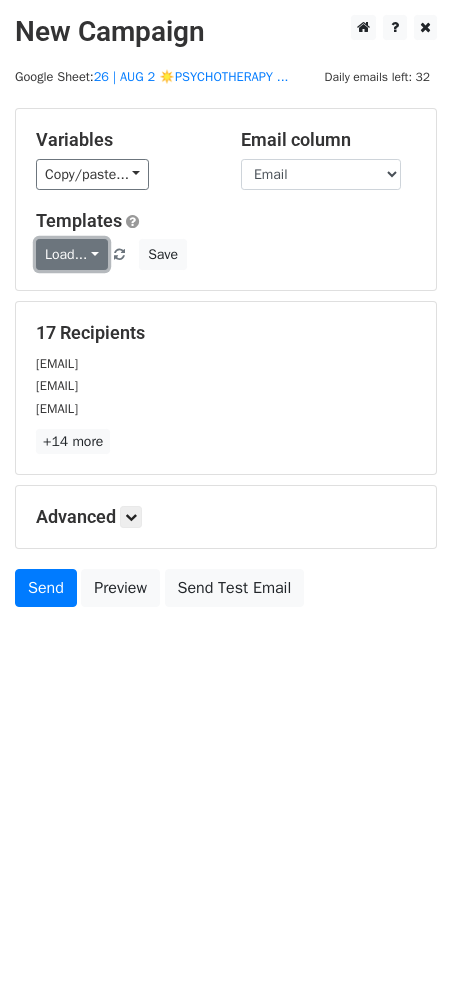 click on "Load..." at bounding box center (72, 254) 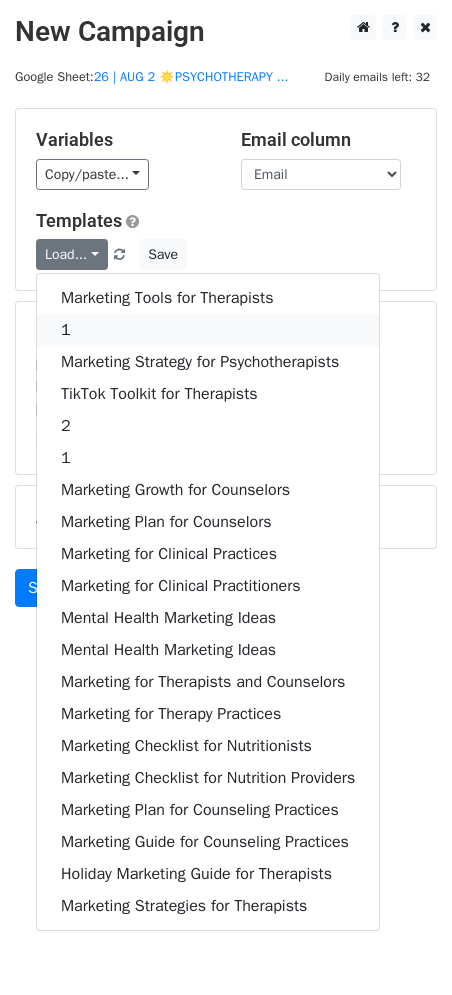 click on "1" at bounding box center (208, 330) 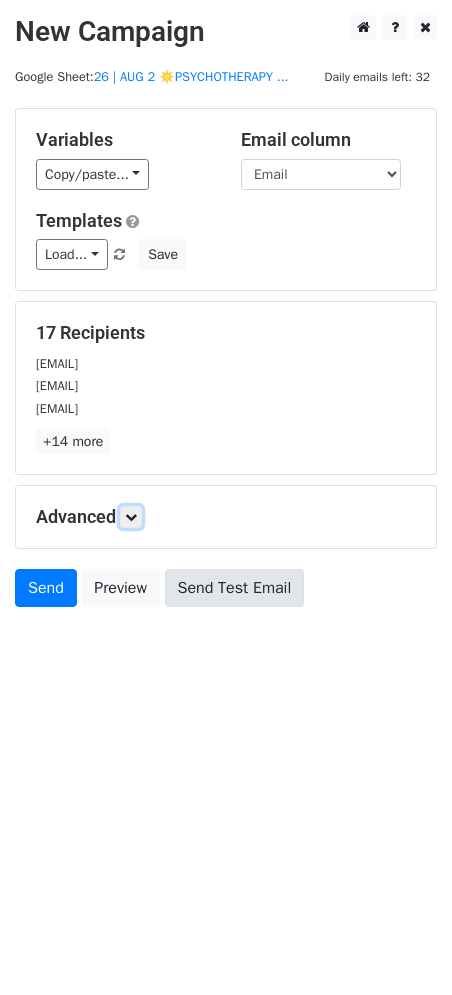 drag, startPoint x: 137, startPoint y: 504, endPoint x: 210, endPoint y: 614, distance: 132.01894 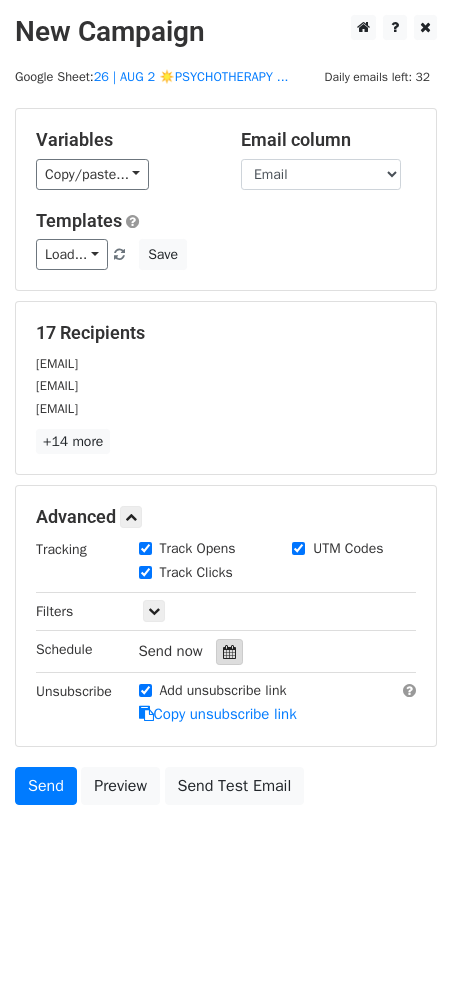 click at bounding box center [229, 652] 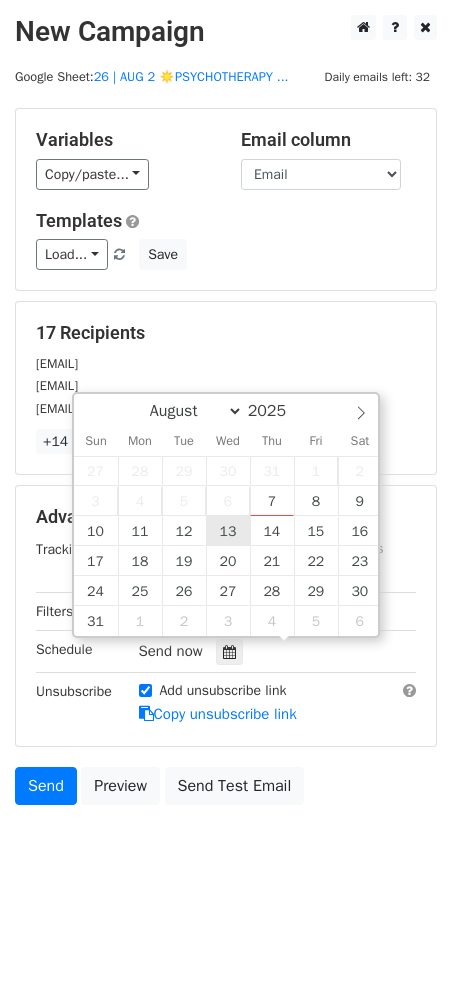 type on "2025-08-13 12:00" 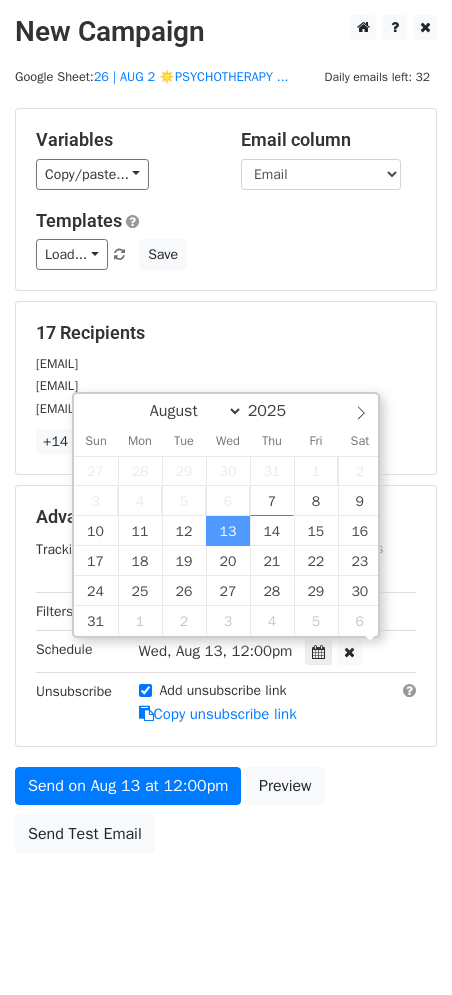 scroll, scrollTop: 0, scrollLeft: 0, axis: both 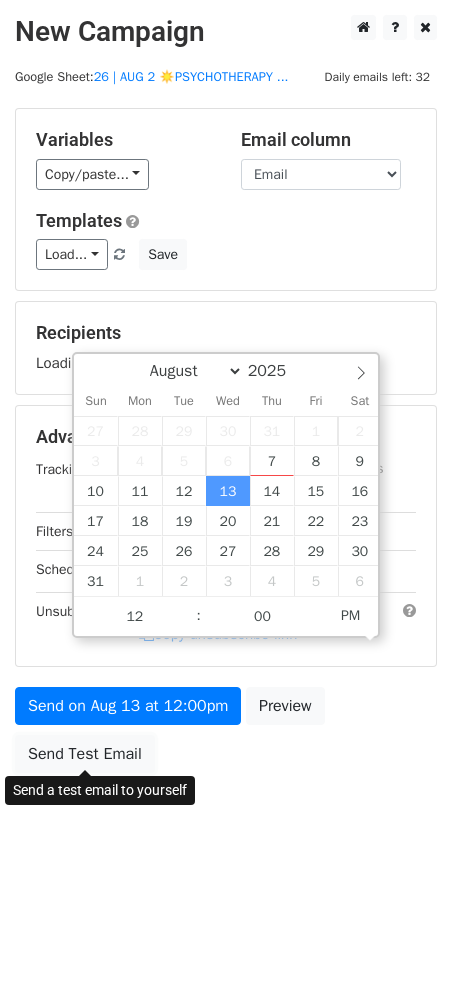click on "New Campaign
Daily emails left: 32
Google Sheet:
26 | AUG 2 ☀️PSYCHOTHERAPY ...
Variables
Copy/paste...
{{Name}}
{{Email}}
Email column
Name
Email
Templates
Load...
Marketing Tools for Therapists
1
Marketing Strategy for Psychotherapists
TikTok Toolkit for Therapists
2
1
Marketing Growth for Counselors
Marketing Plan for Counselors
Marketing for Clinical Practices
Marketing for Clinical Practitioners
Mental Health Marketing Ideas
Mental Health Marketing Ideas
Marketing for Therapists and Counselors
Marketing for Therapy Practices
Marketing Checklist for Nutritionists
Marketing Checklist for Nutrition Providers
Marketing Plan for Counseling Practices
Marketing Guide for Counseling Practices
Holiday Marketing Guide for Therapists
Marketing Strategies for Therapists
Save
Recipients Loading...
Advanced" at bounding box center [226, 439] 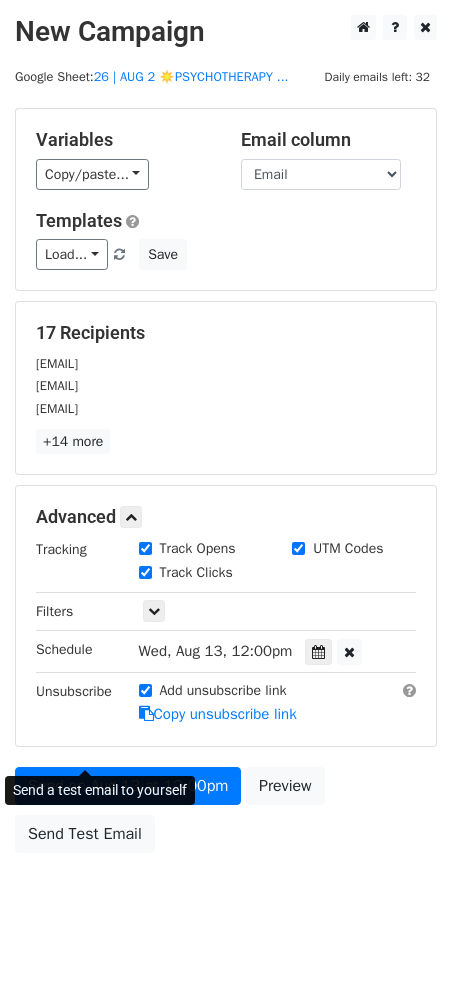 click on "Send a test email to yourself" at bounding box center (100, 791) 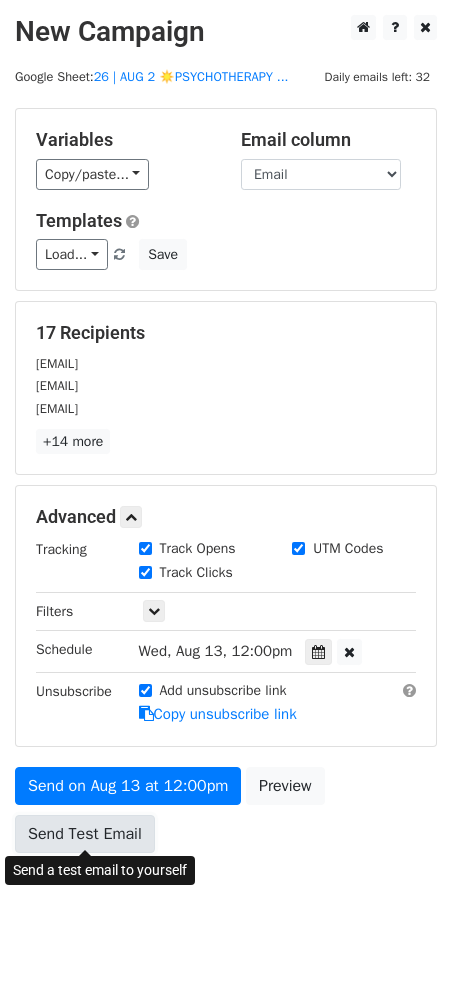 click on "Send Test Email" at bounding box center [85, 834] 